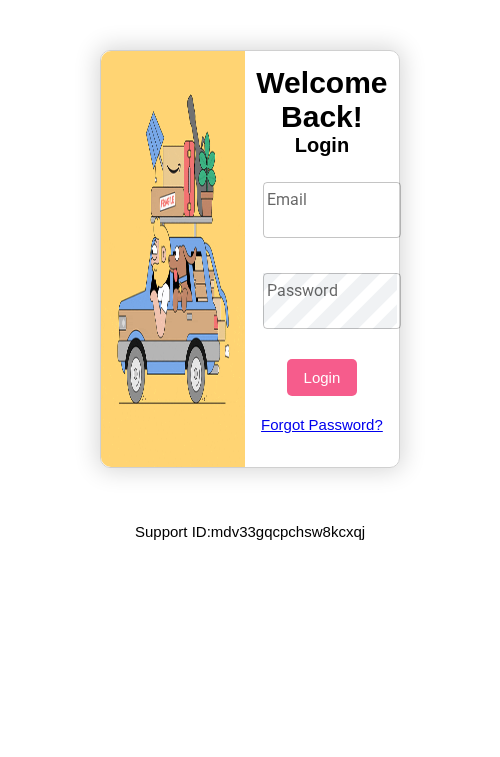 scroll, scrollTop: 0, scrollLeft: 0, axis: both 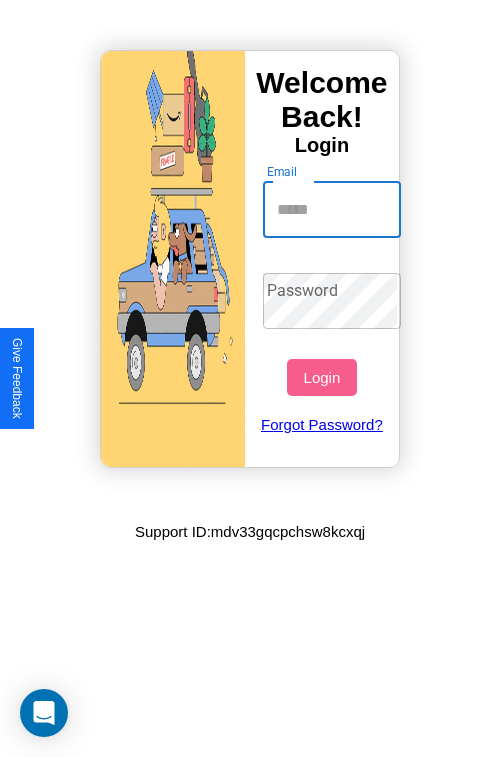 click on "Email" at bounding box center [332, 210] 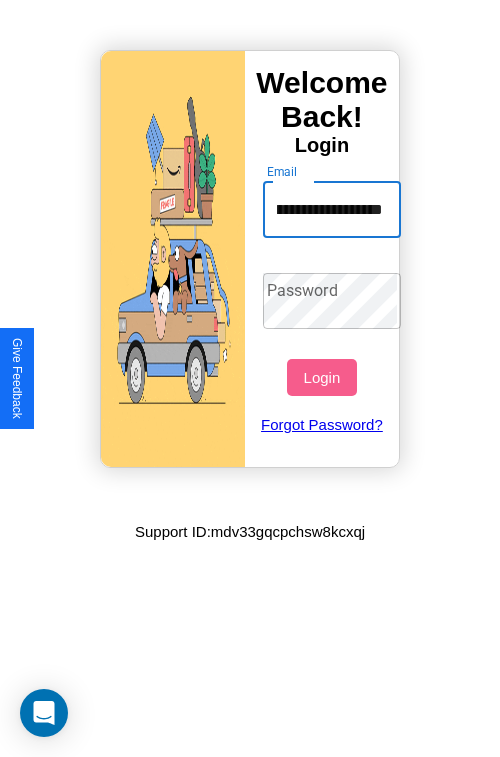 scroll, scrollTop: 0, scrollLeft: 61, axis: horizontal 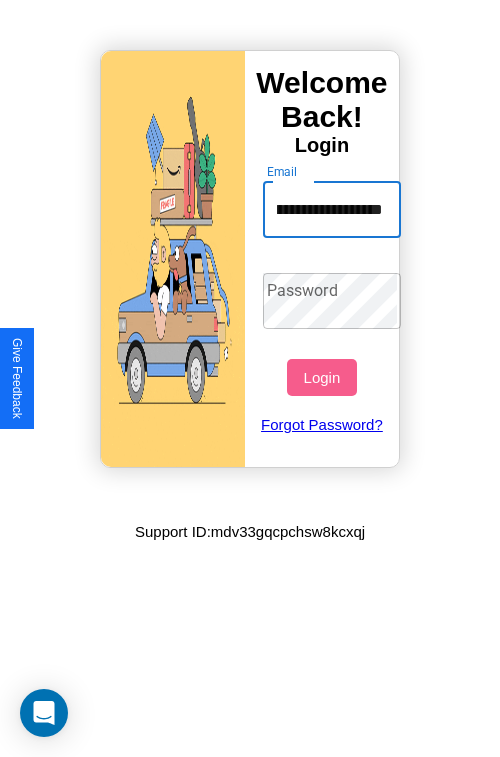type on "**********" 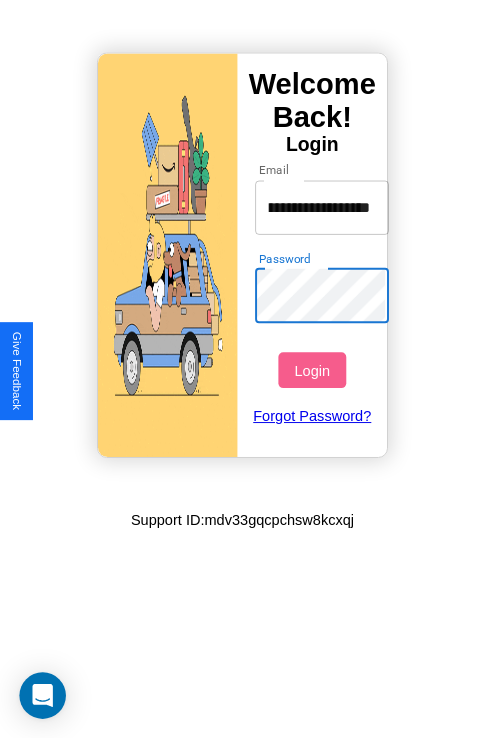 scroll, scrollTop: 0, scrollLeft: 0, axis: both 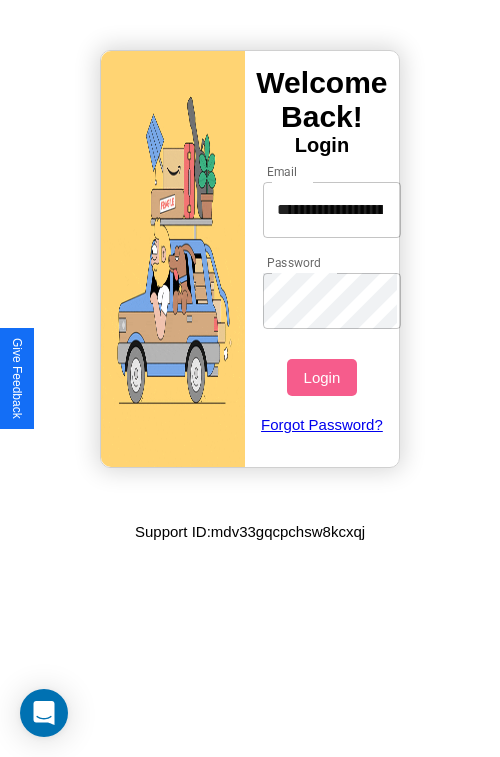click on "Login" at bounding box center [321, 377] 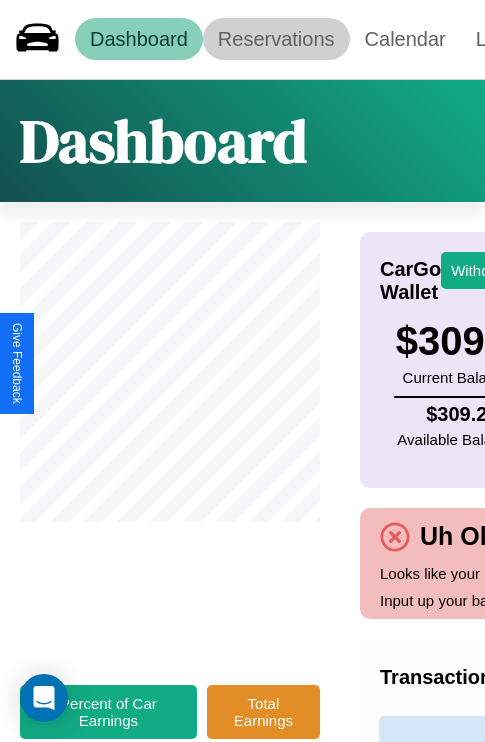 click on "Reservations" at bounding box center (276, 39) 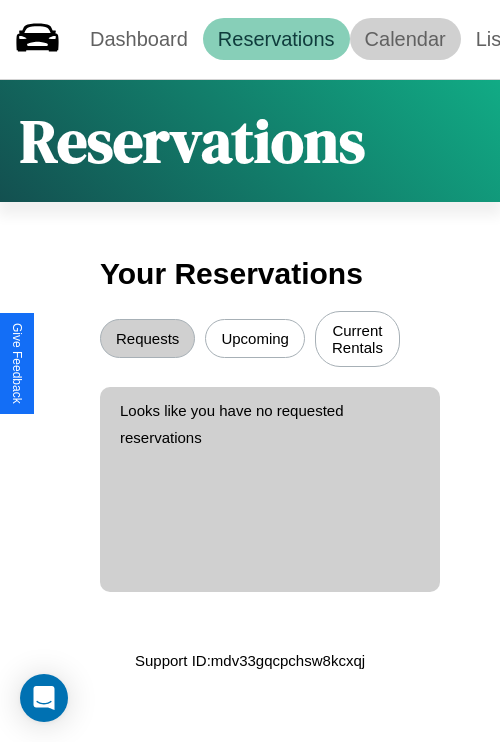 click on "Calendar" at bounding box center [405, 39] 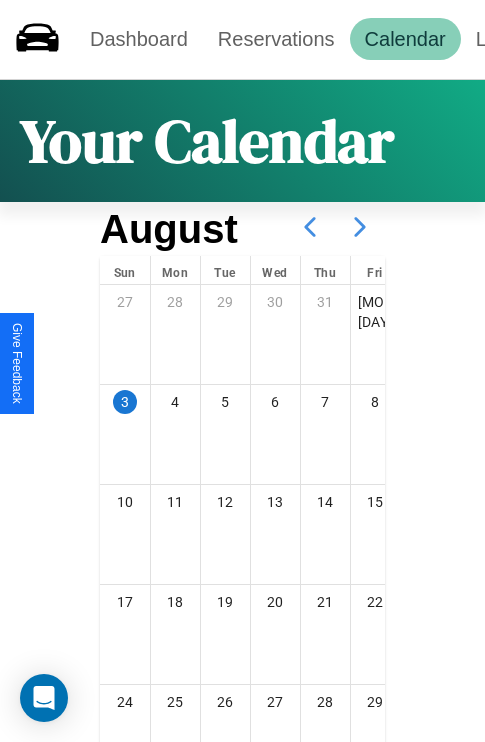 click 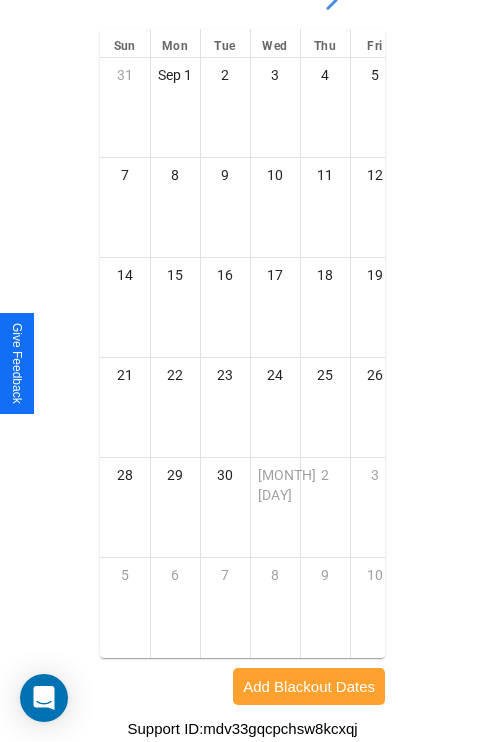 click on "Add Blackout Dates" at bounding box center (309, 686) 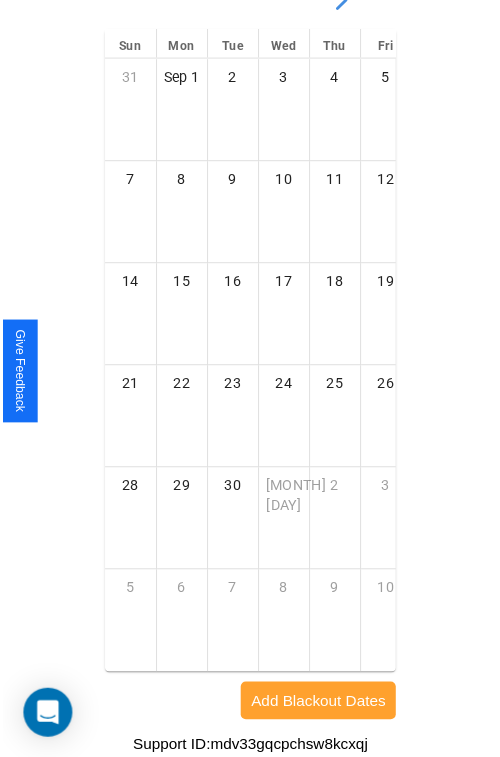 scroll, scrollTop: 281, scrollLeft: 0, axis: vertical 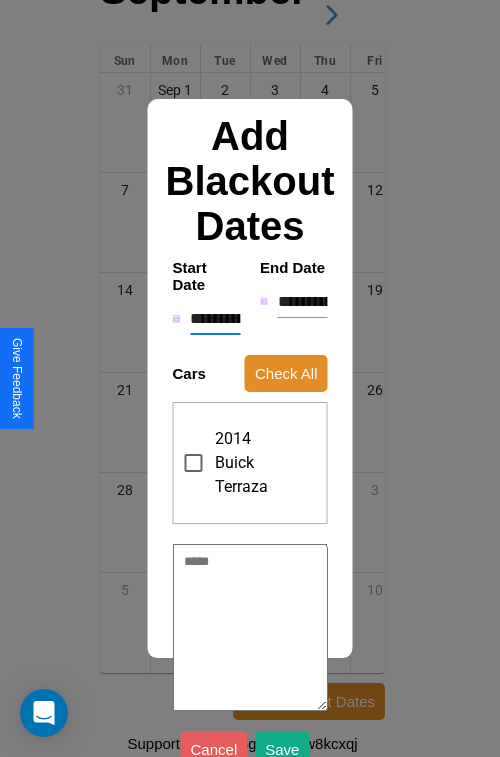 click on "**********" at bounding box center (215, 319) 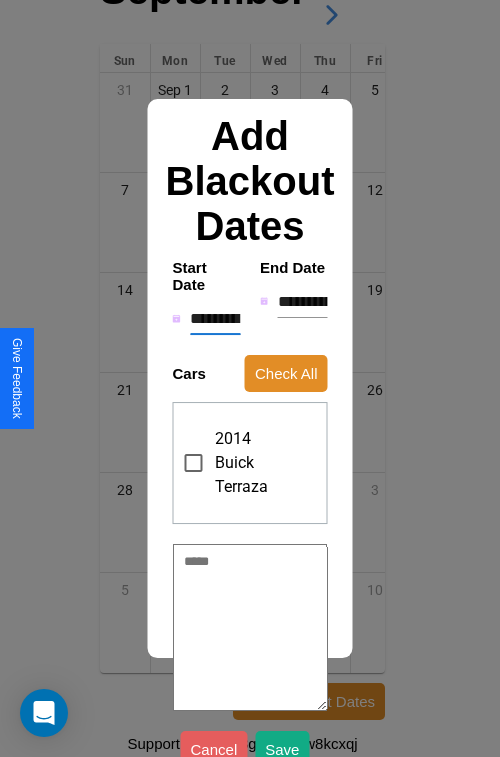 type on "*" 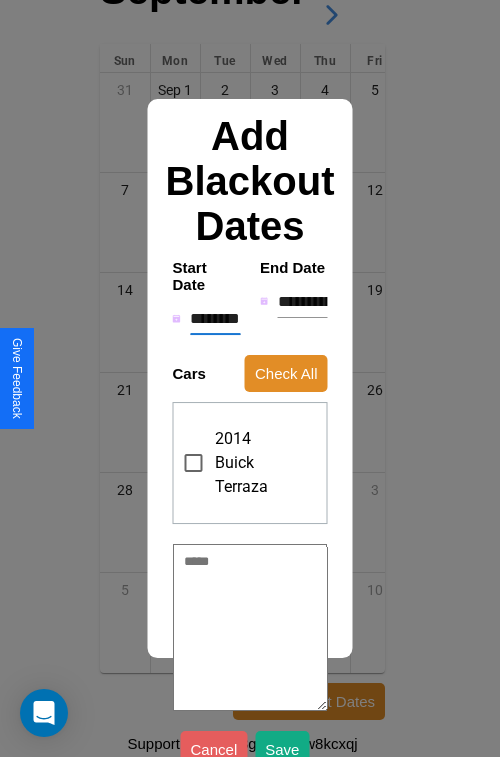 type on "*" 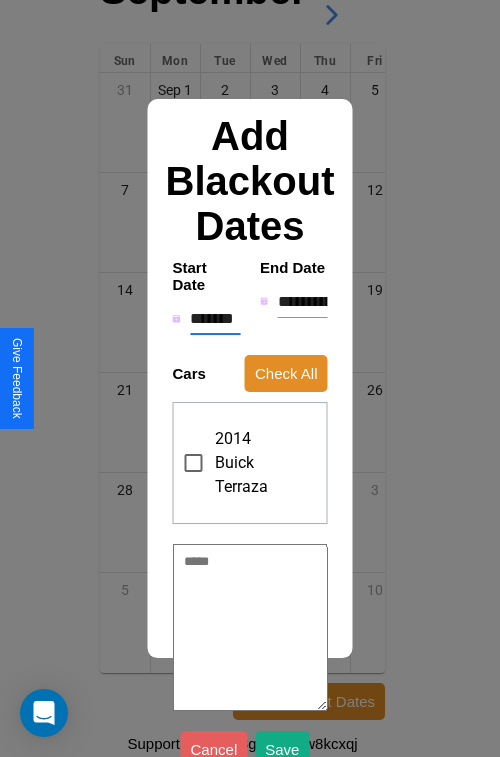 type on "*" 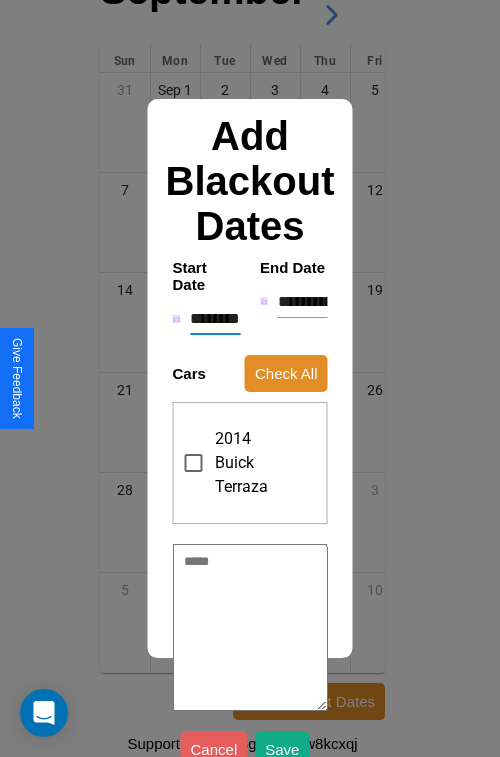 type on "*" 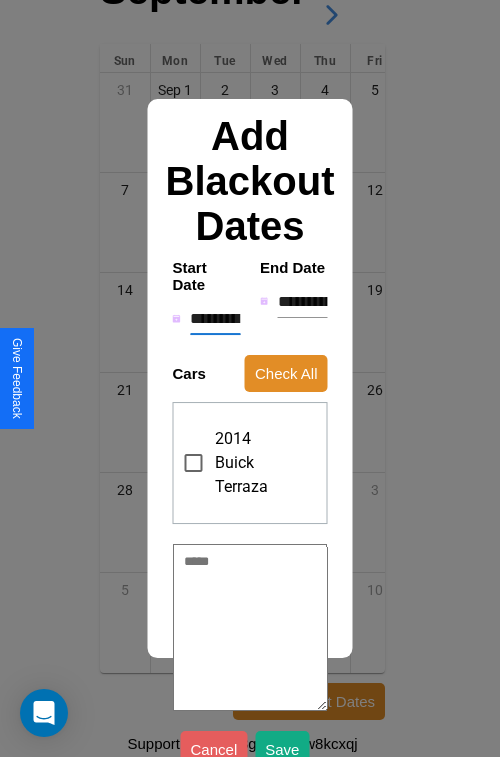 type on "*" 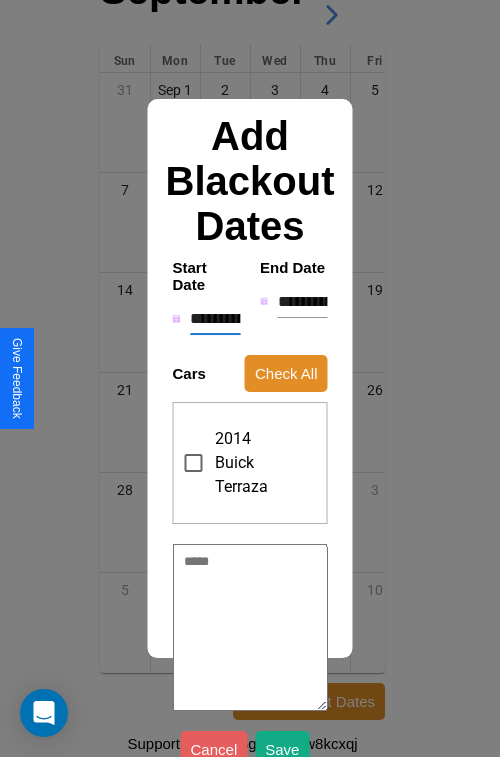 type on "*" 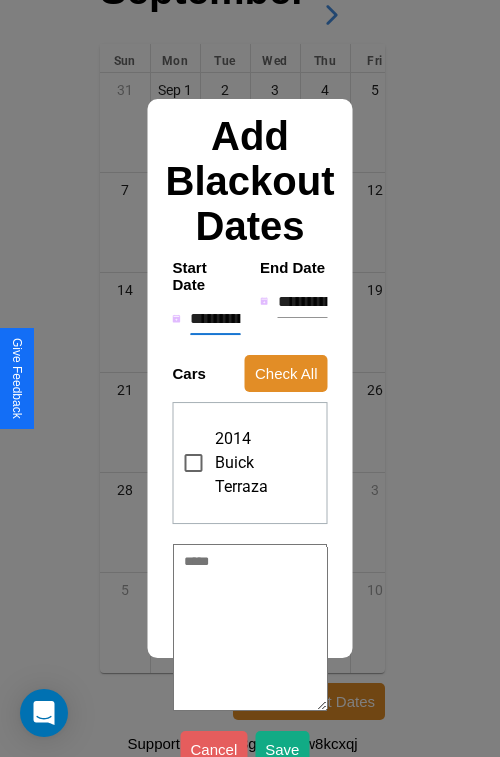 type on "*" 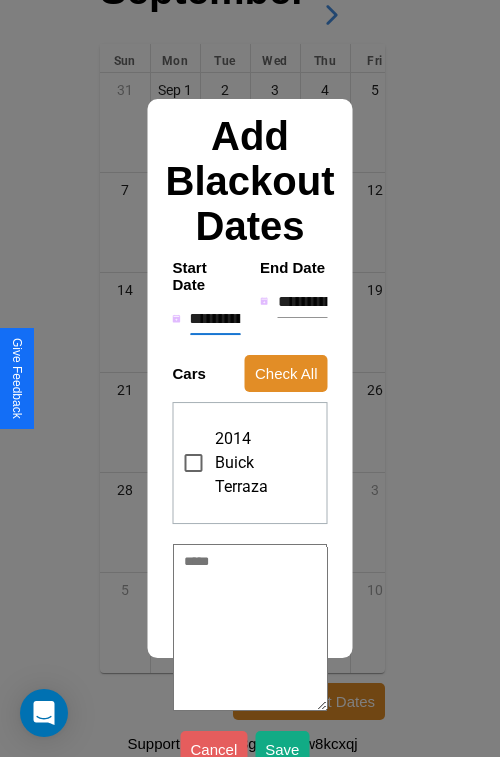 type on "**********" 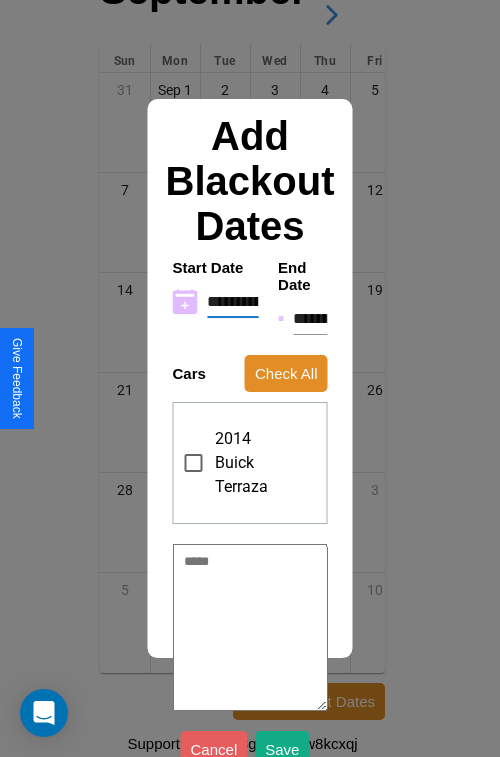 type on "**********" 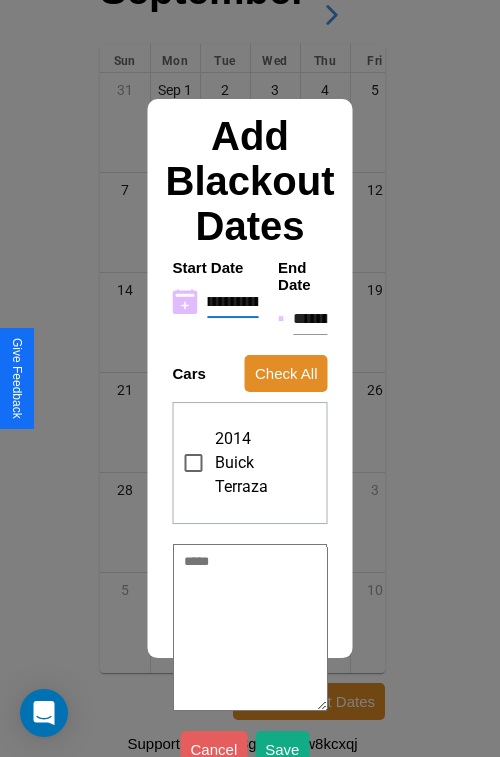 type on "**********" 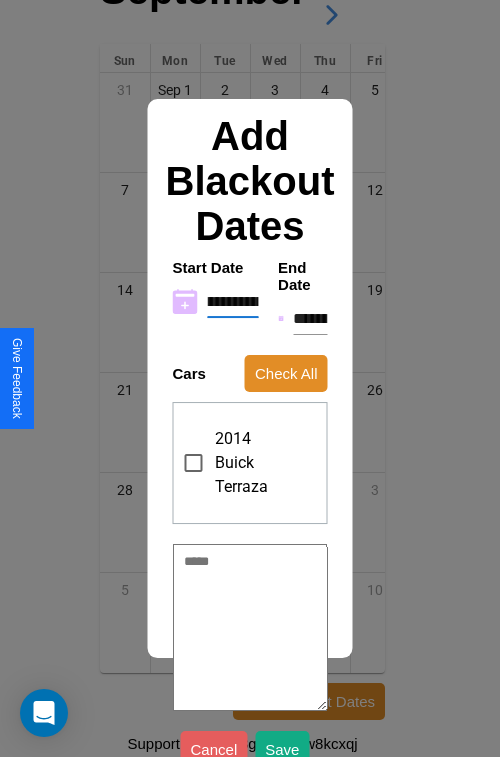 type on "**********" 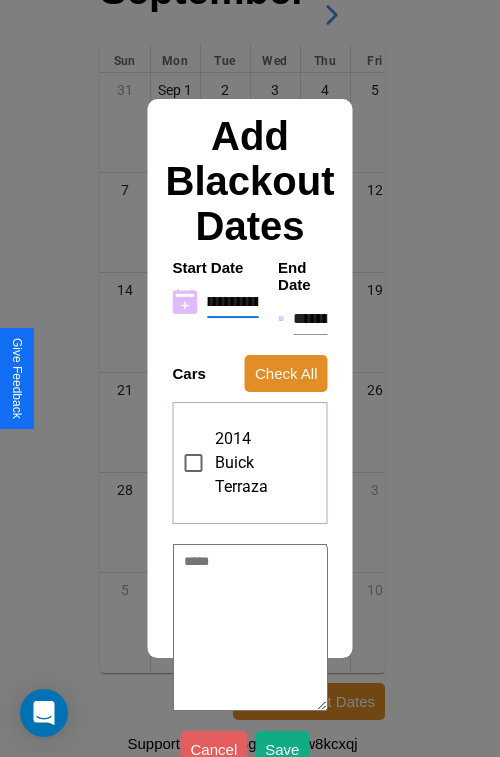 type on "**********" 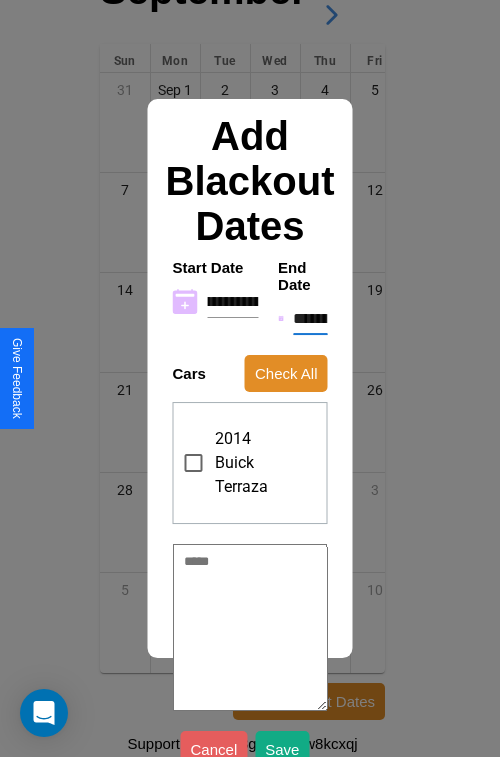 scroll, scrollTop: 0, scrollLeft: 0, axis: both 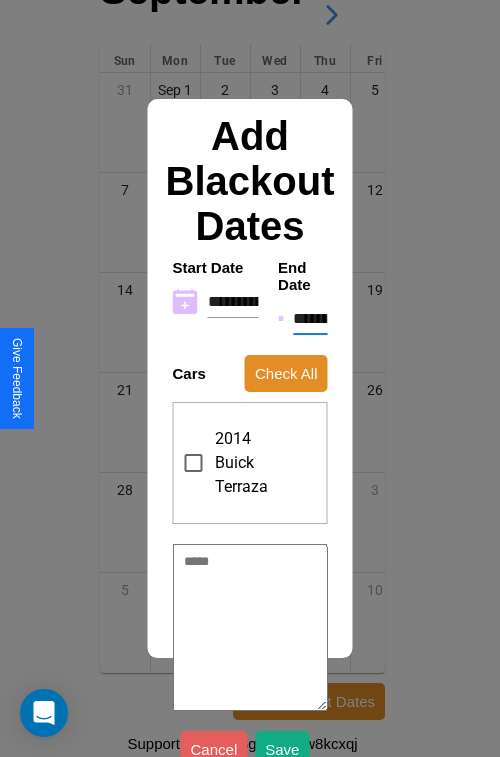 click on "**********" at bounding box center [310, 319] 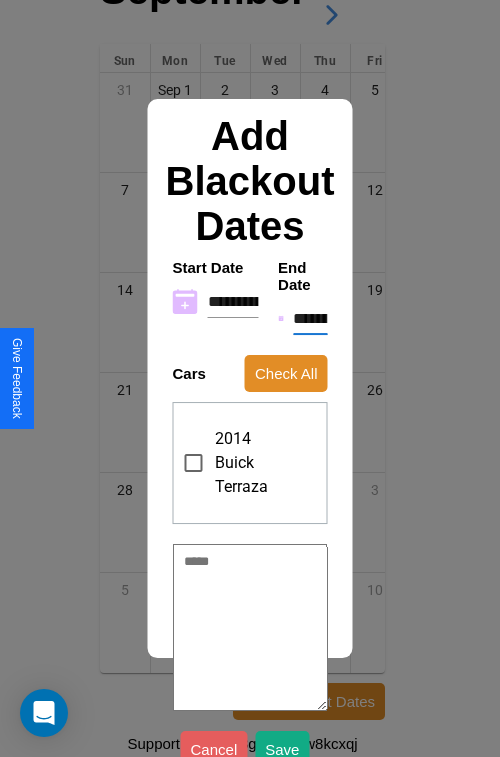 type on "*" 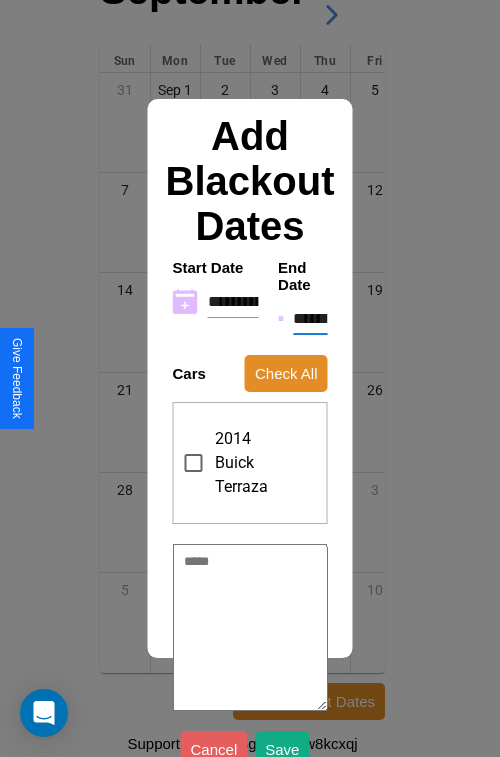type on "*" 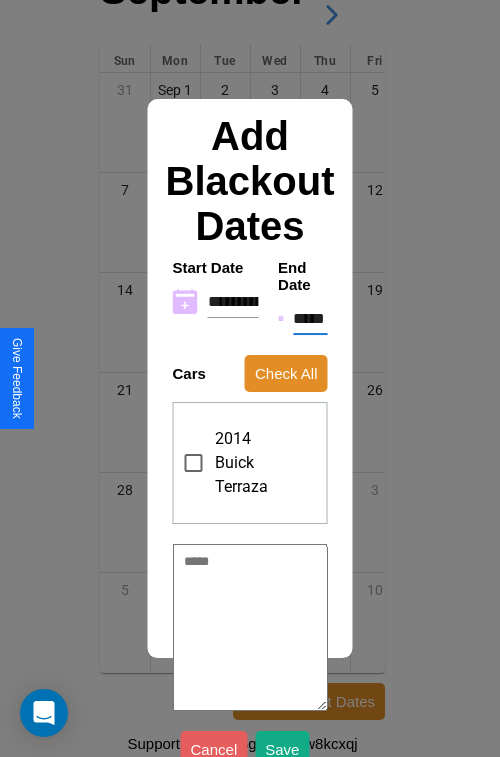 type on "*" 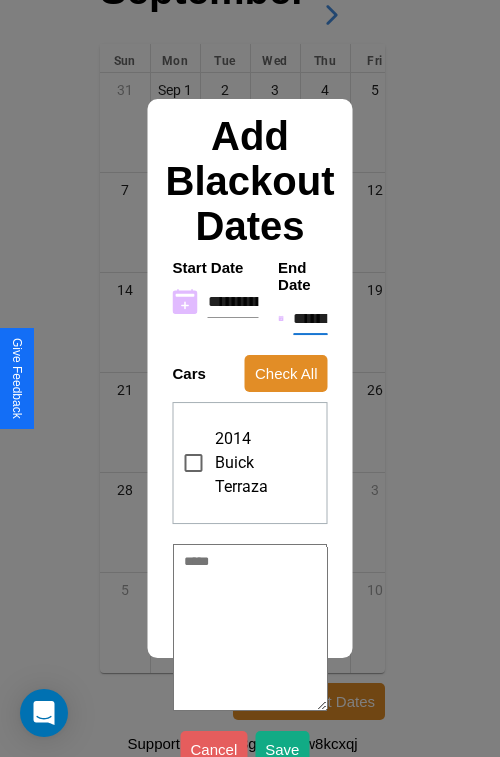 type on "*" 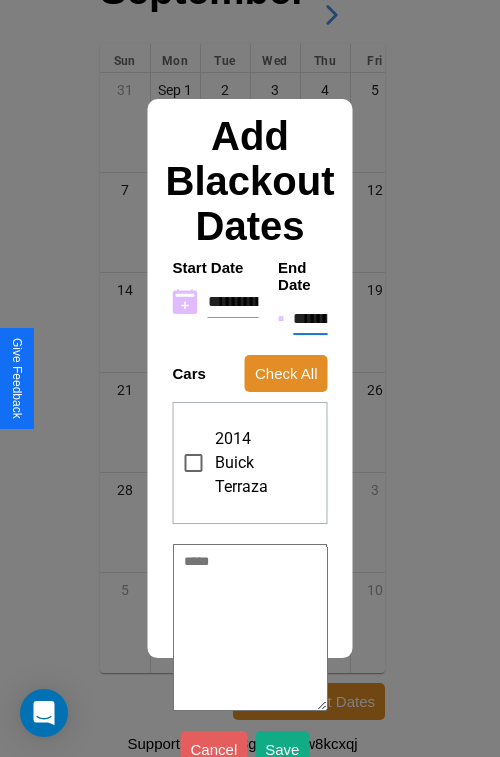 type on "*" 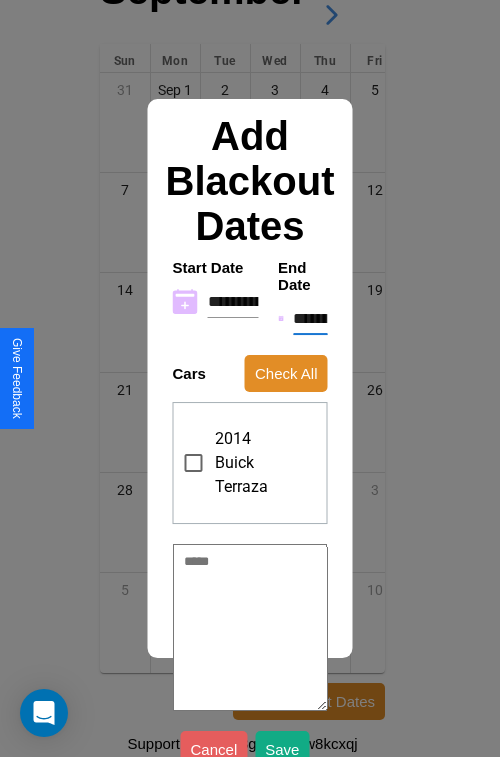type on "*" 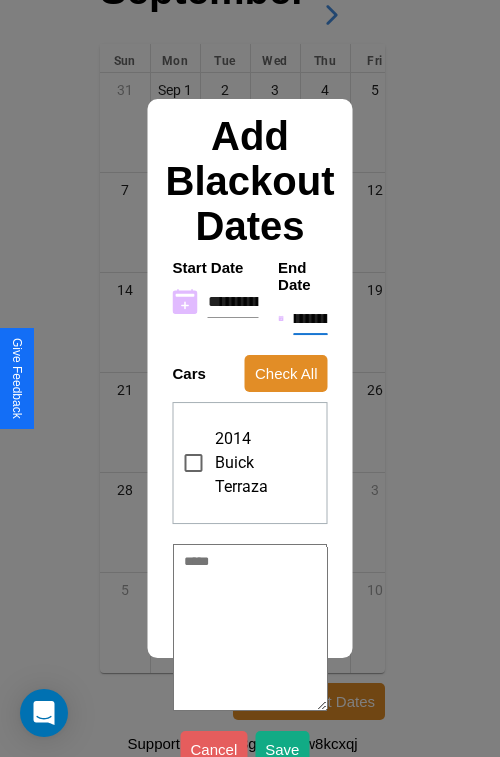 type on "**********" 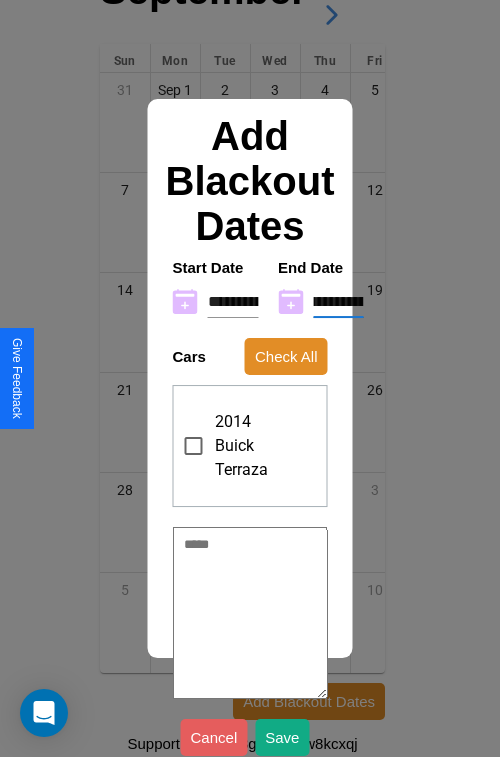 type on "**********" 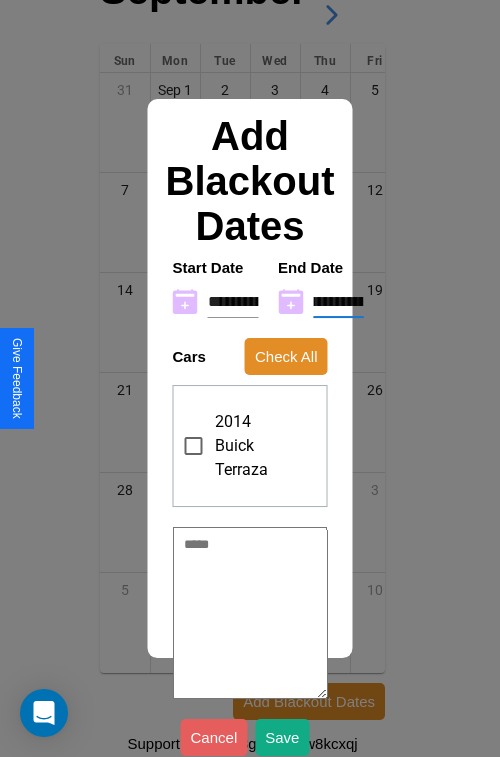 type on "*" 